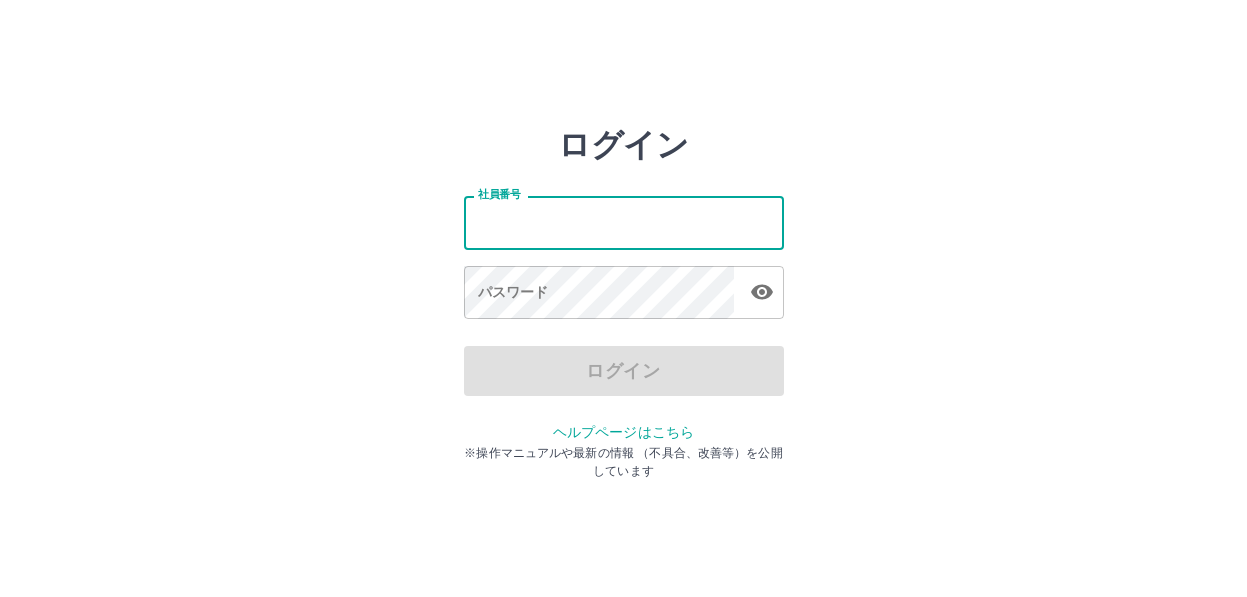 scroll, scrollTop: 0, scrollLeft: 0, axis: both 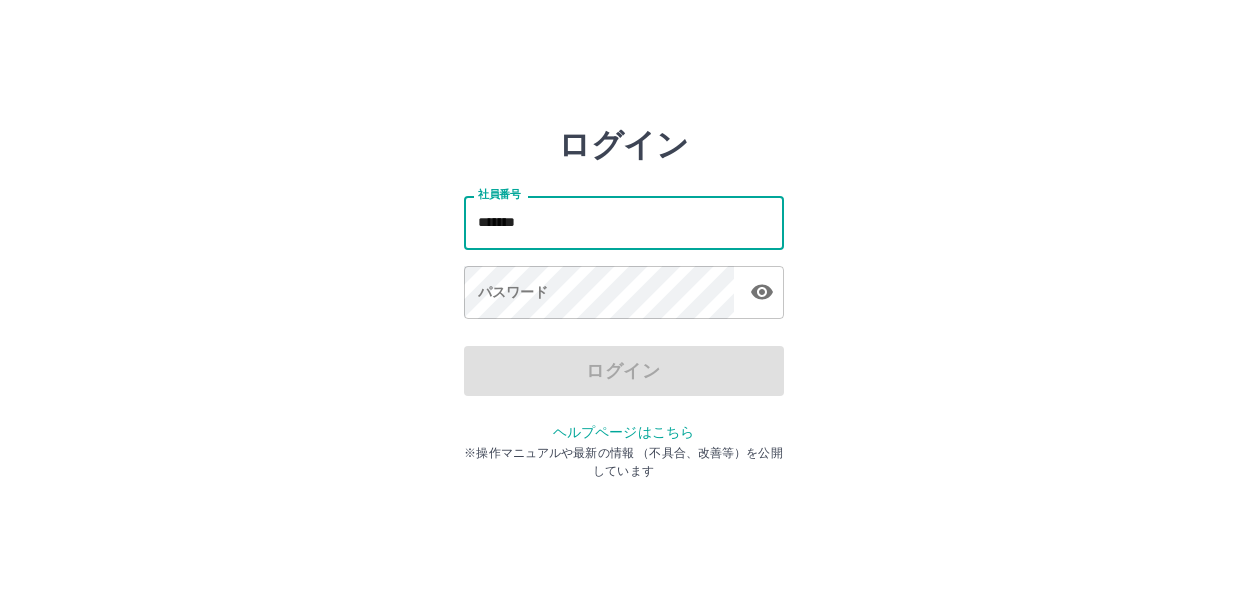 type on "*******" 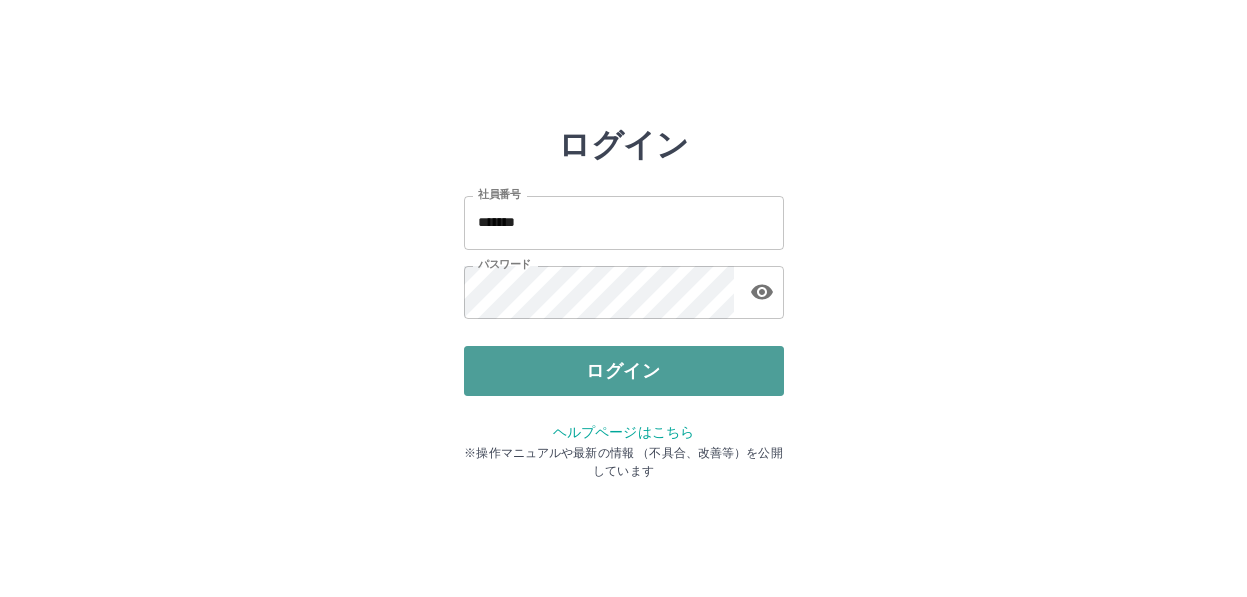 click on "ログイン" at bounding box center (624, 371) 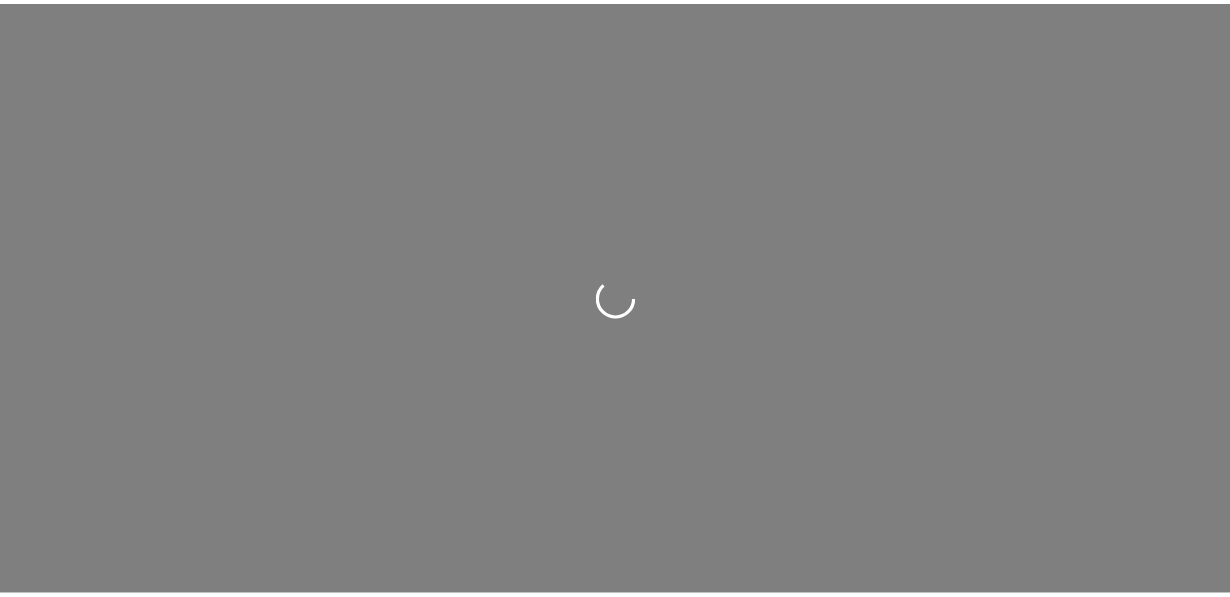 scroll, scrollTop: 0, scrollLeft: 0, axis: both 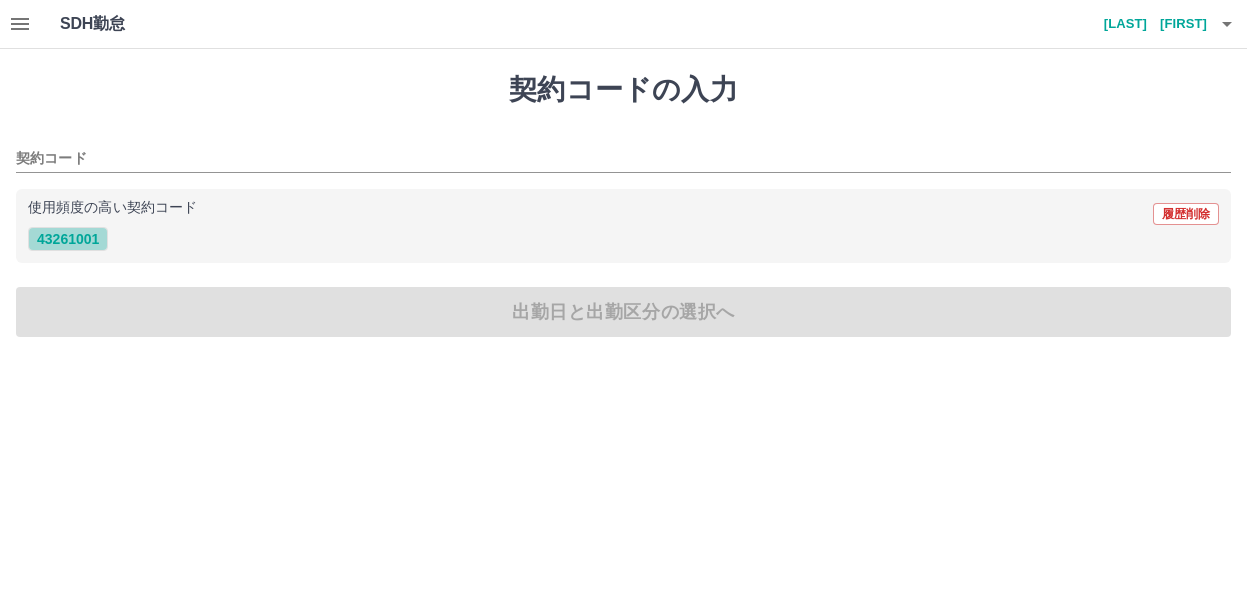 click on "43261001" at bounding box center [68, 239] 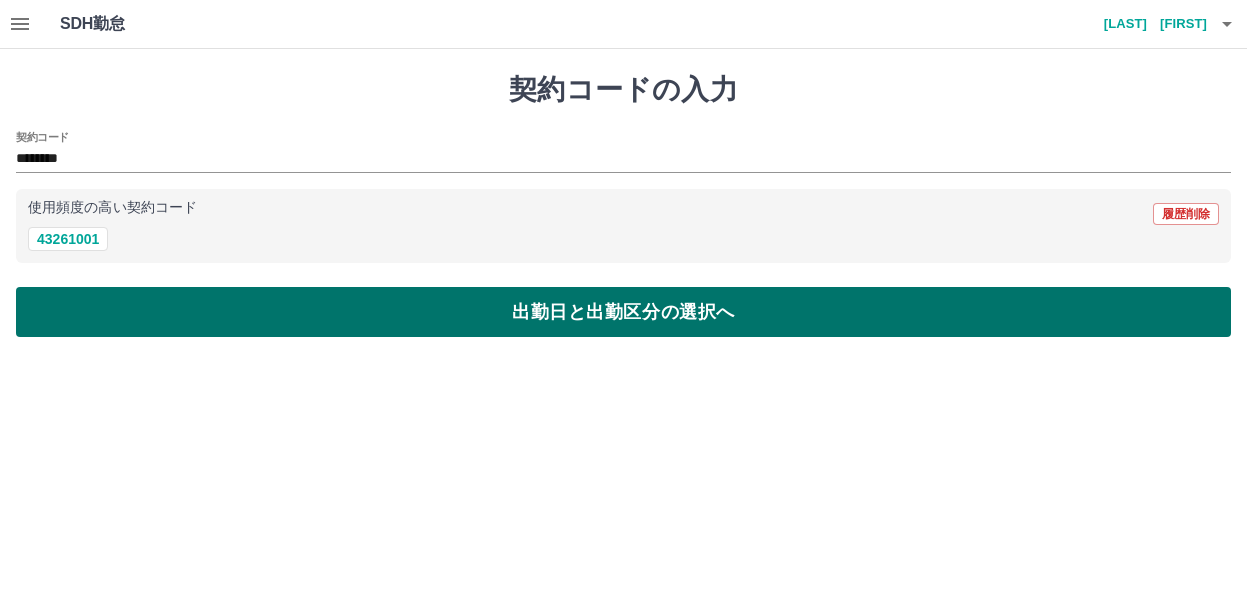 click on "出勤日と出勤区分の選択へ" at bounding box center [623, 312] 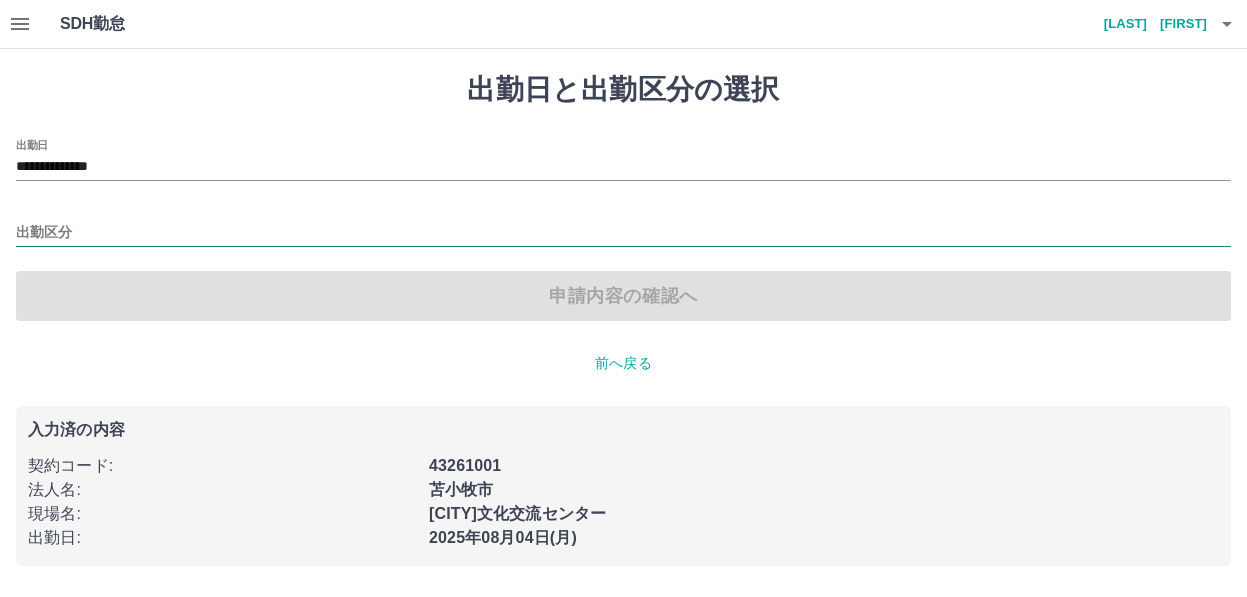 click on "出勤区分" at bounding box center (623, 233) 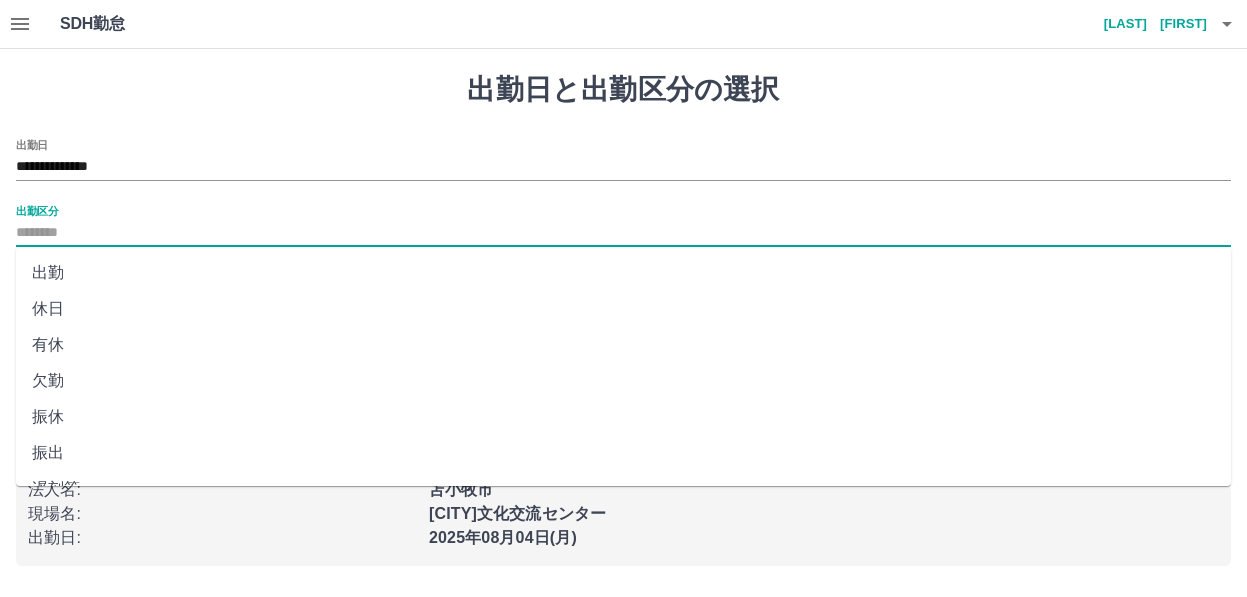click on "出勤" at bounding box center [623, 273] 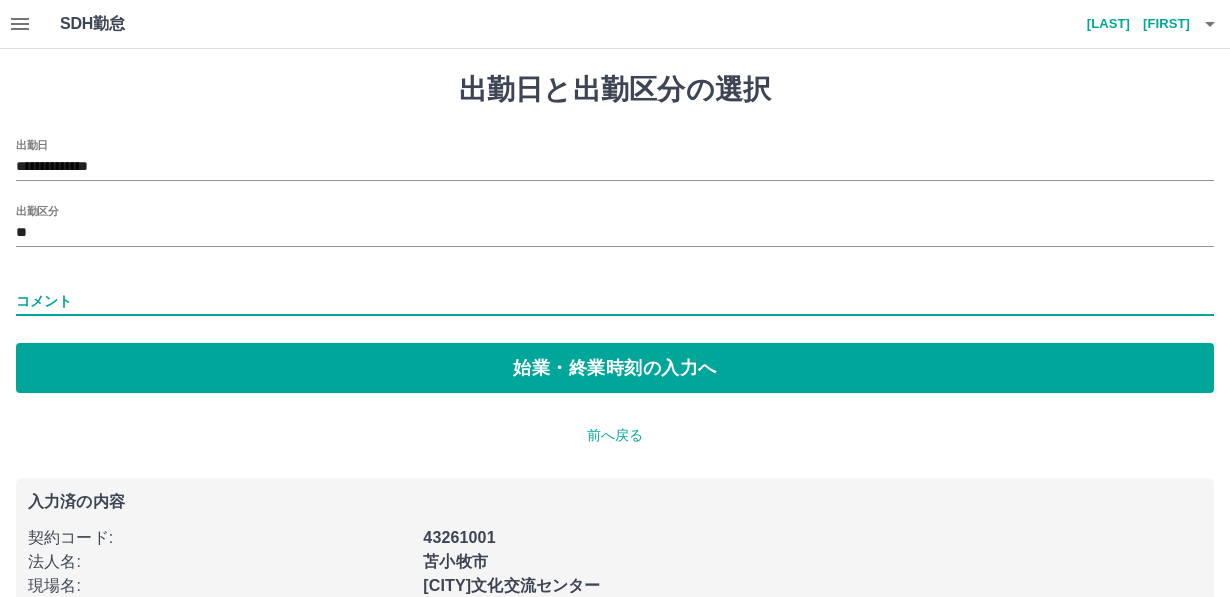 click on "コメント" at bounding box center (615, 301) 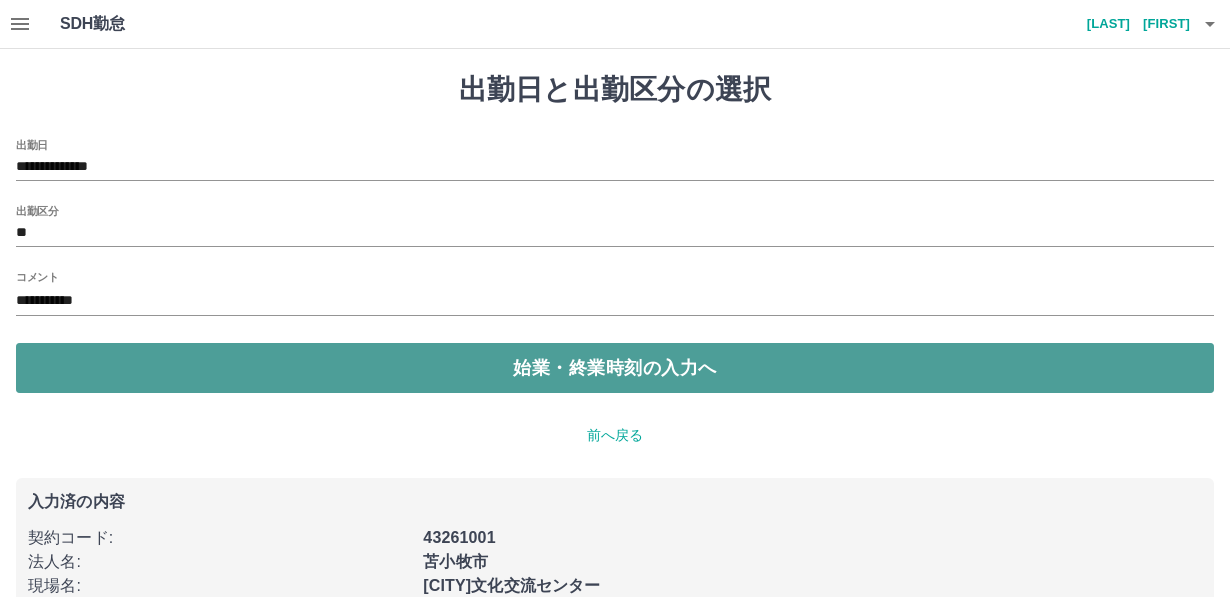 click on "始業・終業時刻の入力へ" at bounding box center (615, 368) 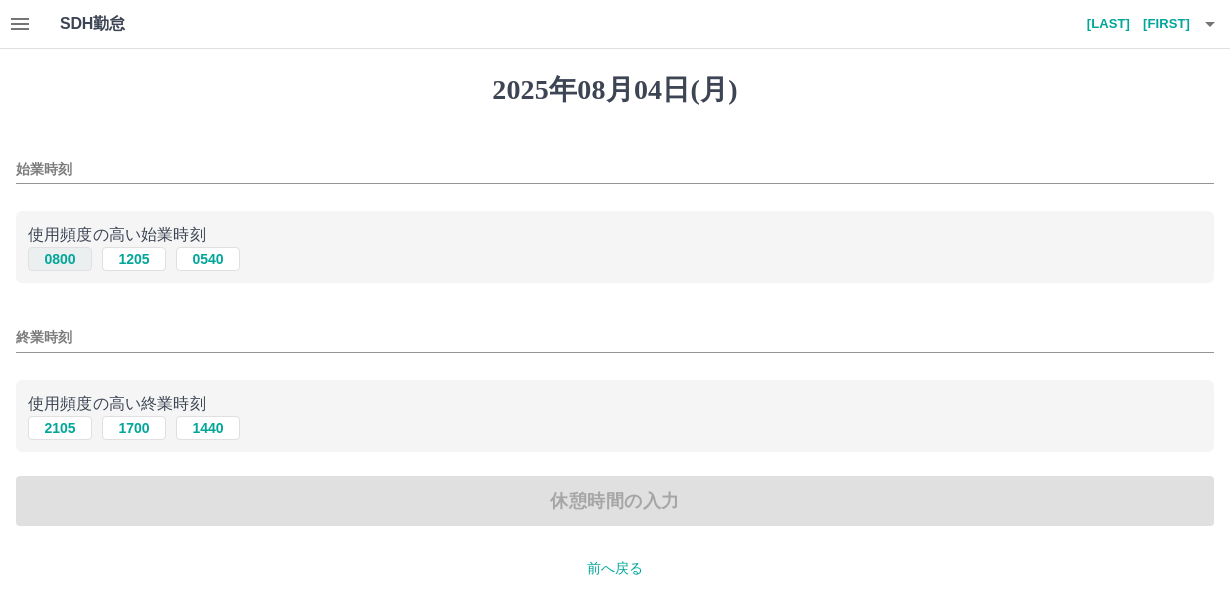 click on "0800" at bounding box center [60, 259] 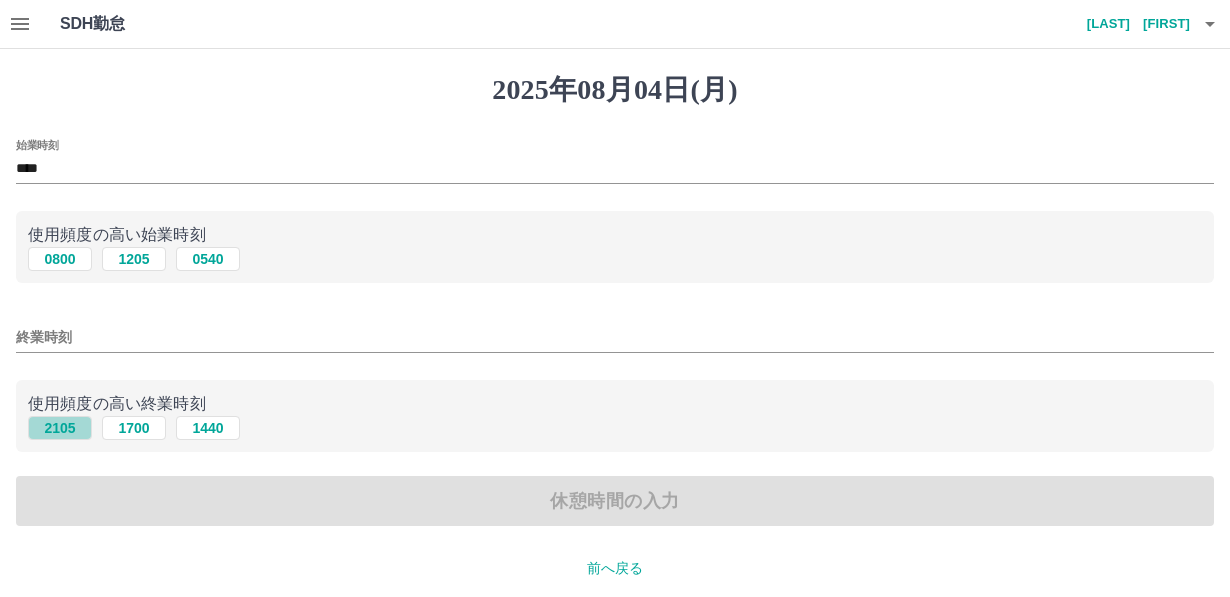 click on "2105" at bounding box center (60, 428) 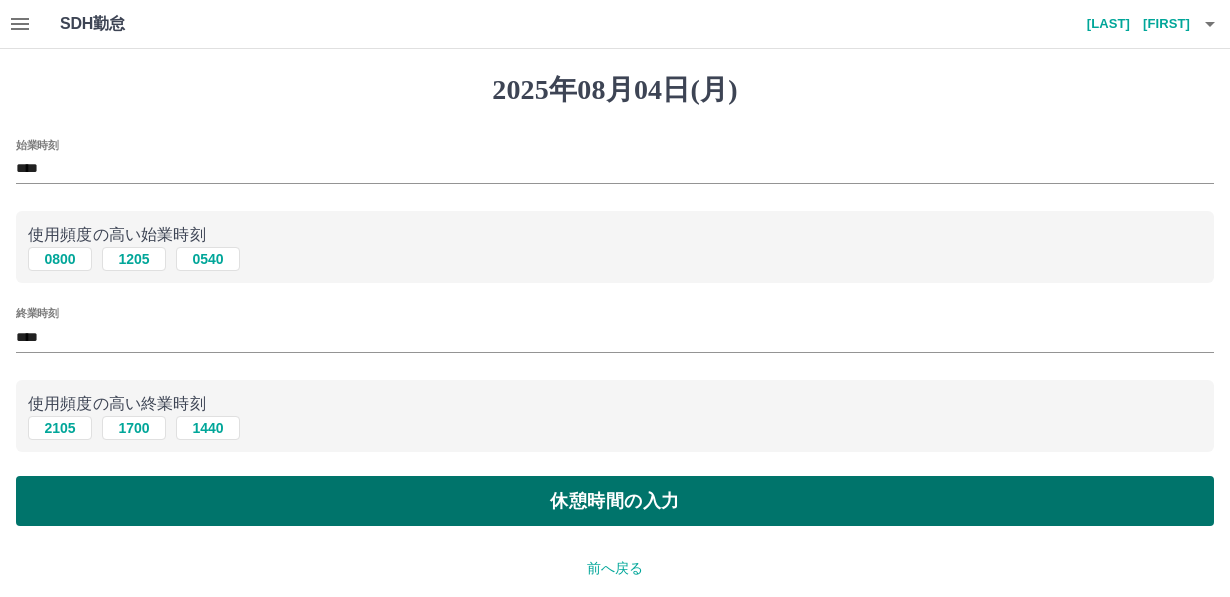click on "休憩時間の入力" at bounding box center (615, 501) 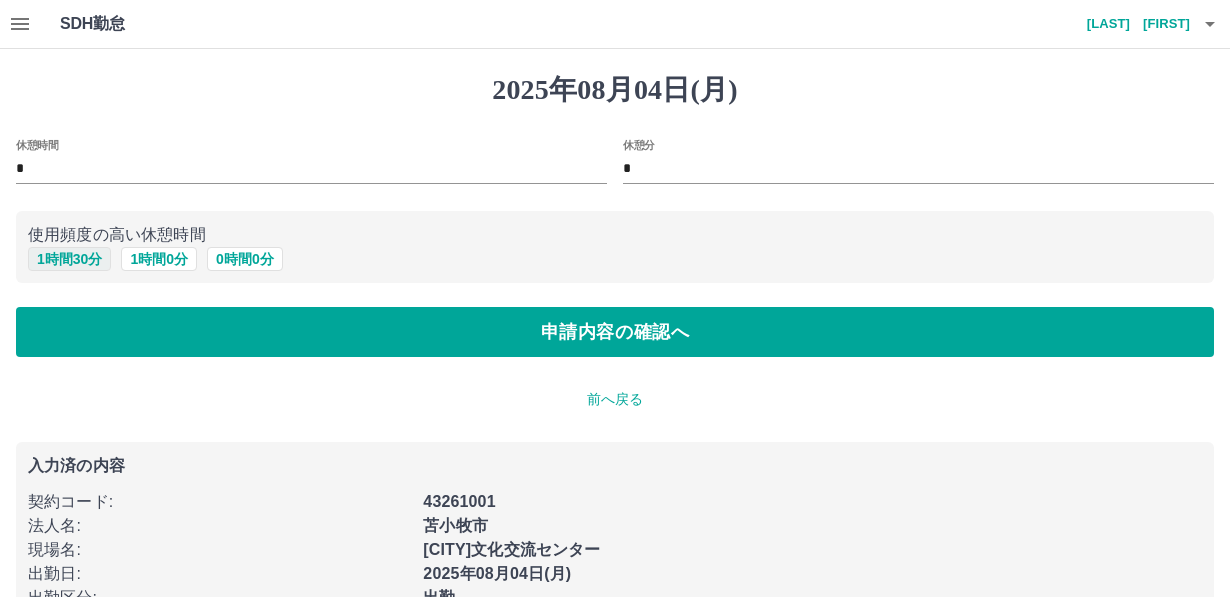 click on "1 時間 30 分" at bounding box center (69, 259) 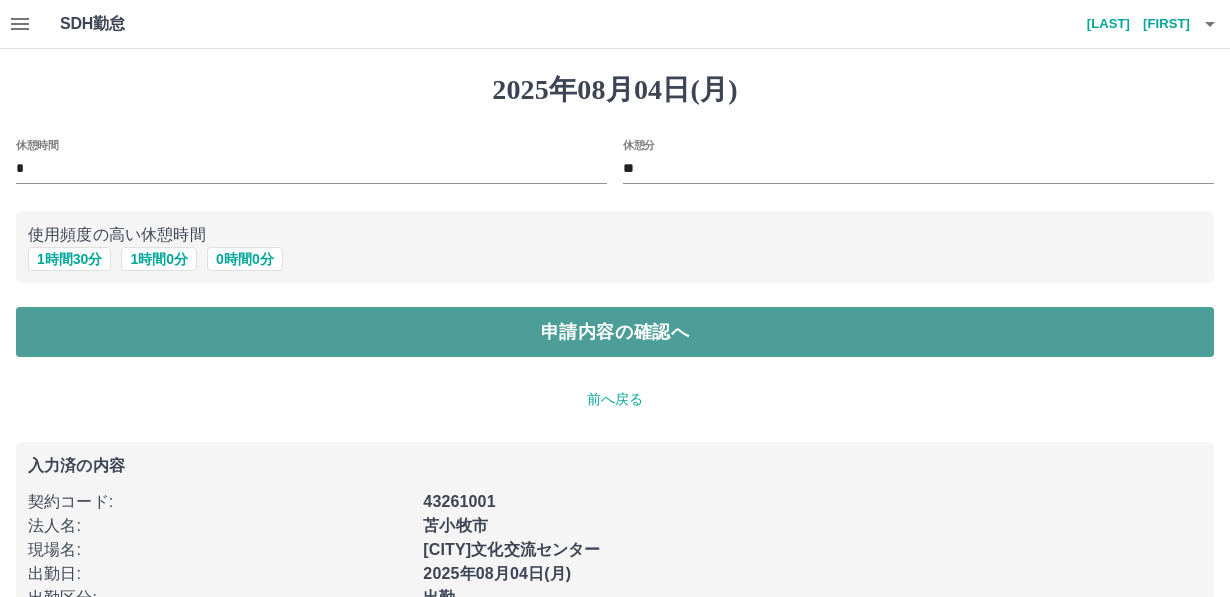 click on "申請内容の確認へ" at bounding box center (615, 332) 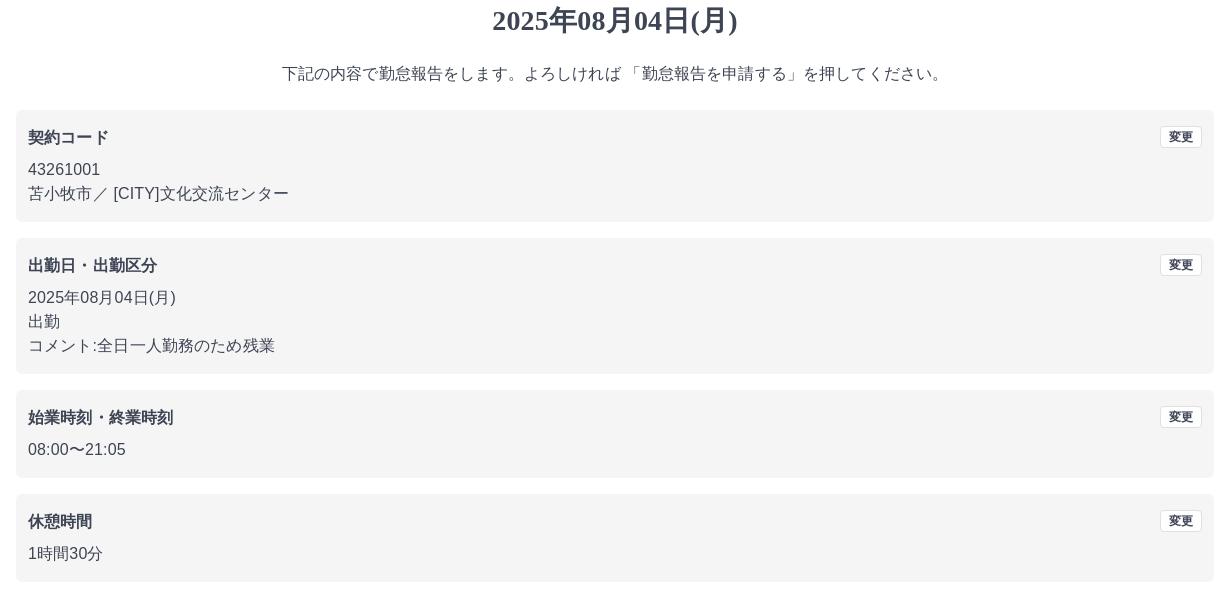 scroll, scrollTop: 152, scrollLeft: 0, axis: vertical 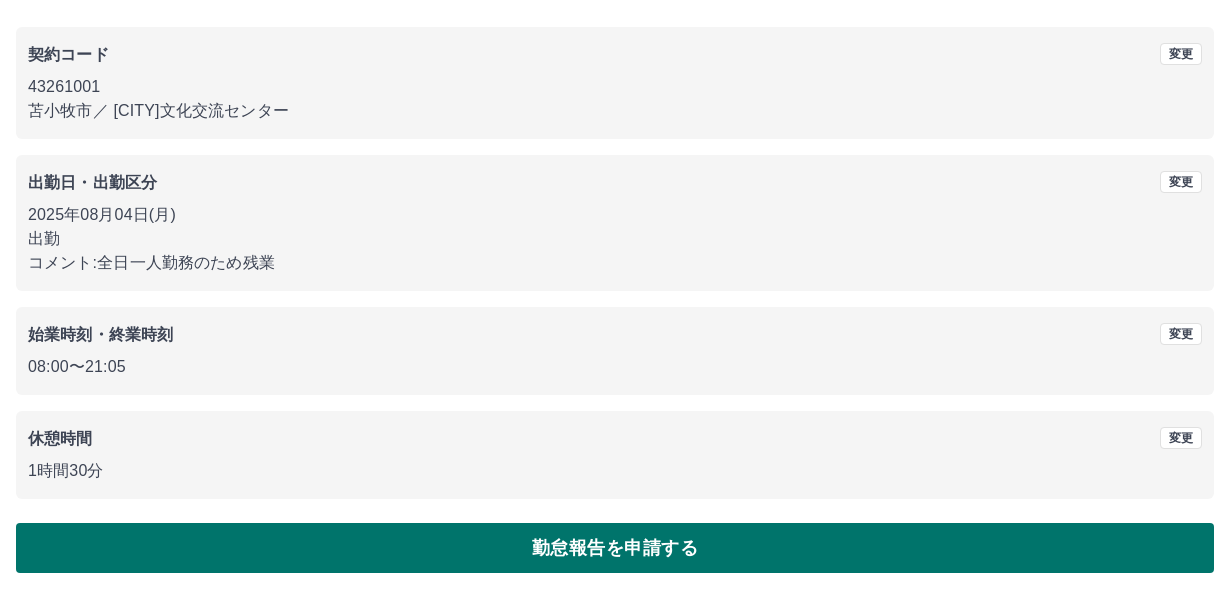 click on "勤怠報告を申請する" at bounding box center [615, 548] 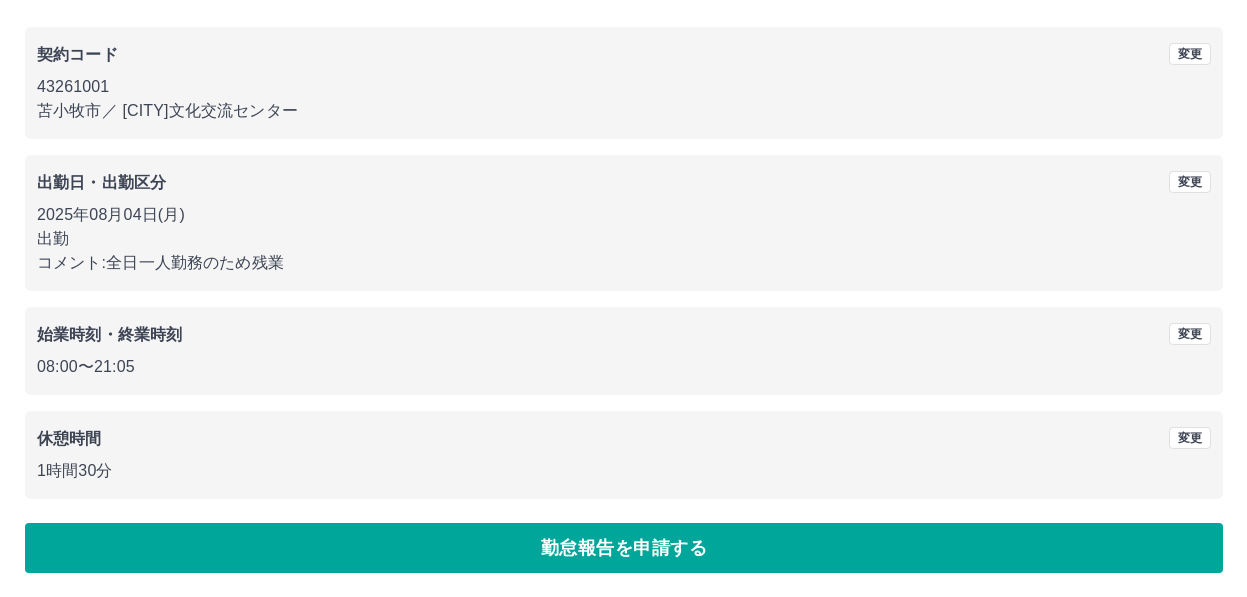 scroll, scrollTop: 0, scrollLeft: 0, axis: both 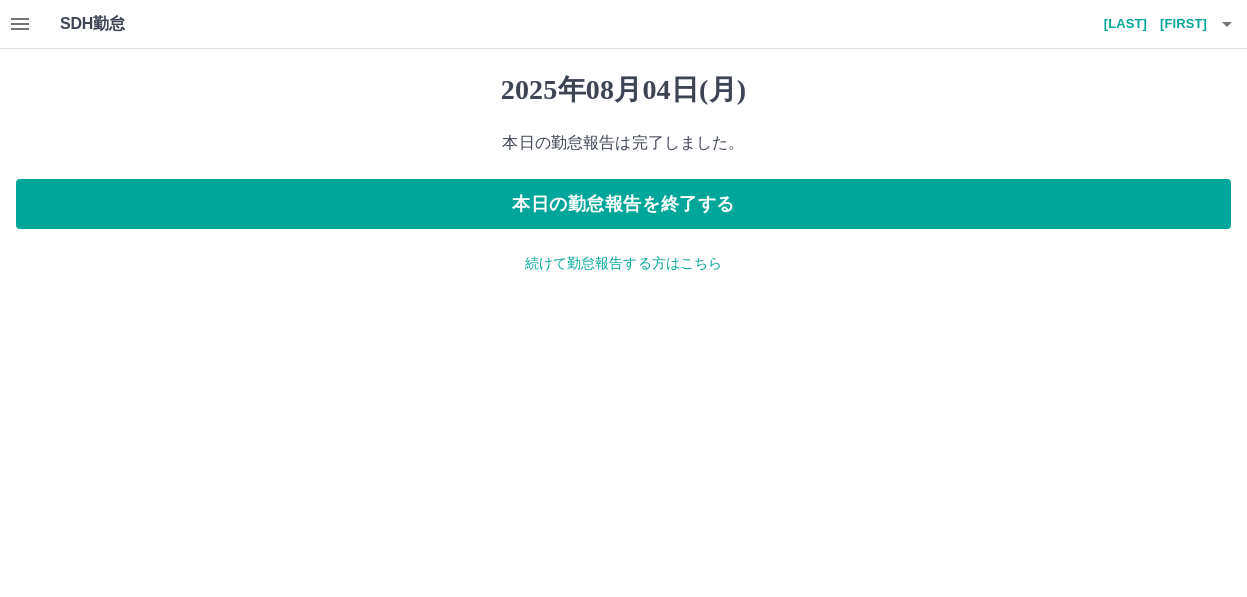 click on "続けて勤怠報告する方はこちら" at bounding box center (623, 263) 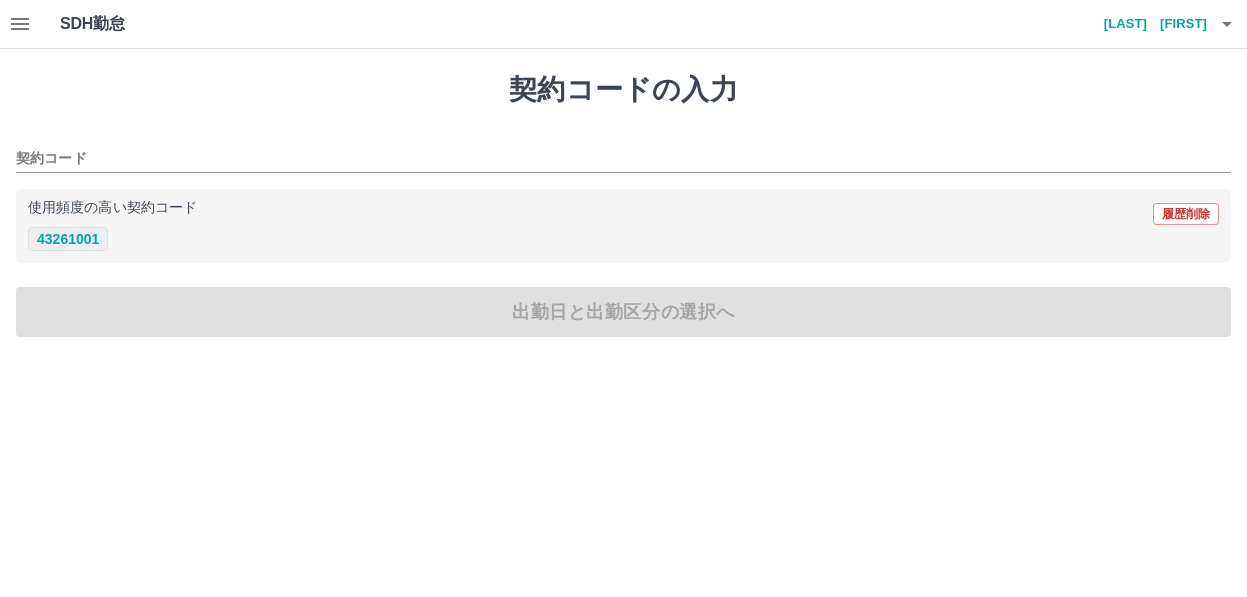 click on "43261001" at bounding box center [68, 239] 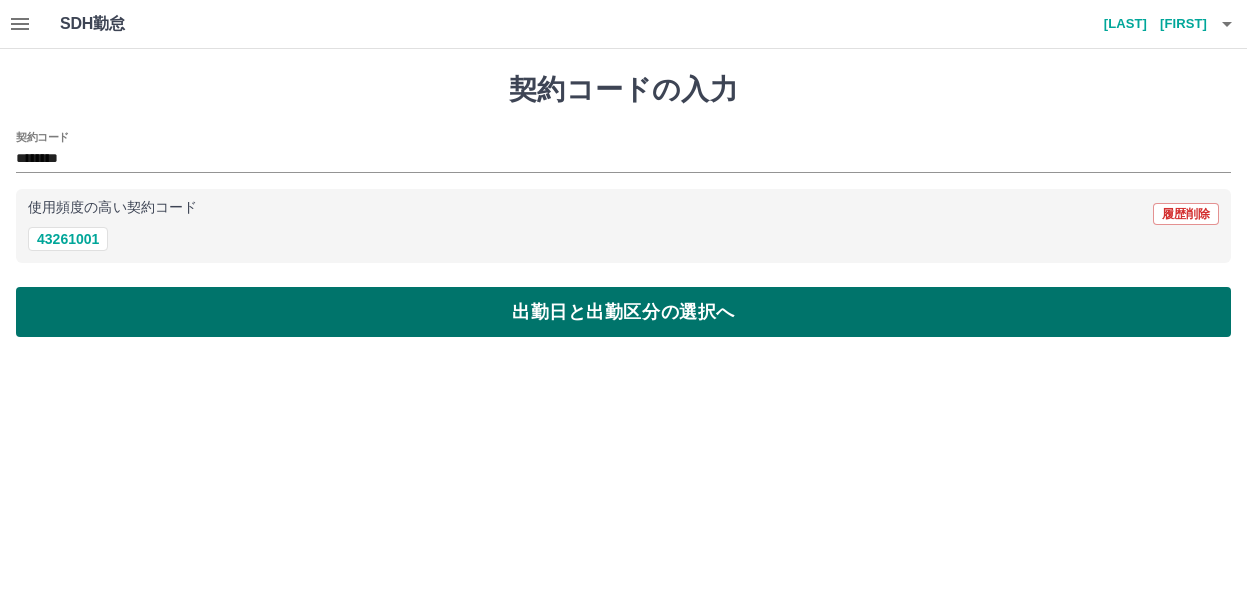 click on "出勤日と出勤区分の選択へ" at bounding box center (623, 312) 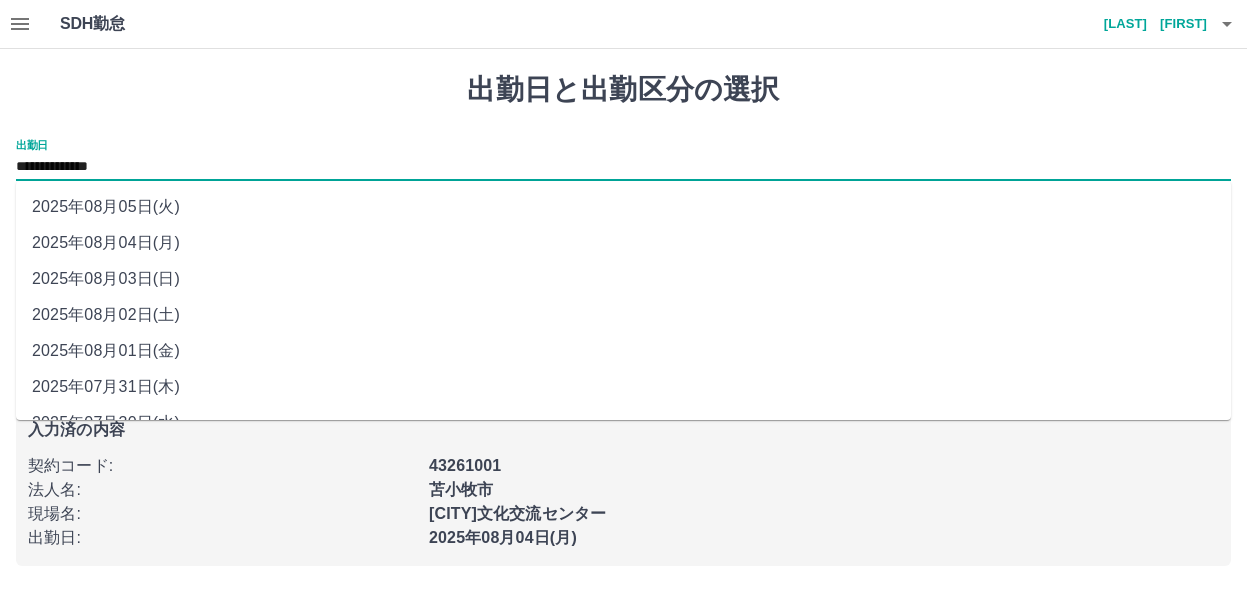 click on "**********" at bounding box center [623, 167] 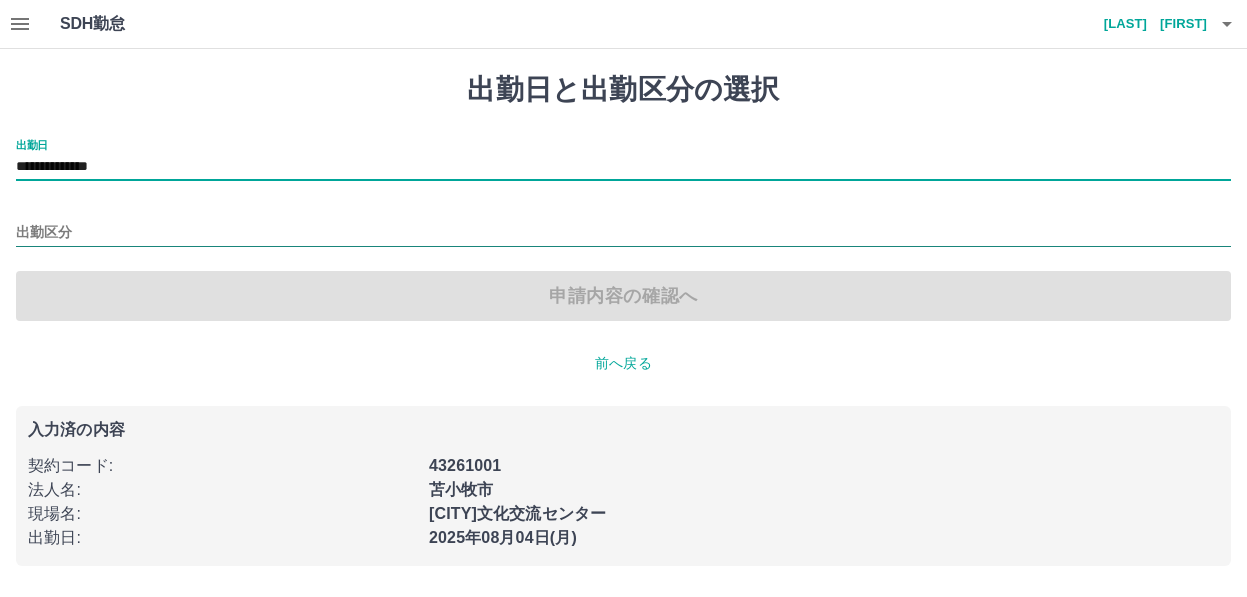 click on "出勤区分" at bounding box center [623, 233] 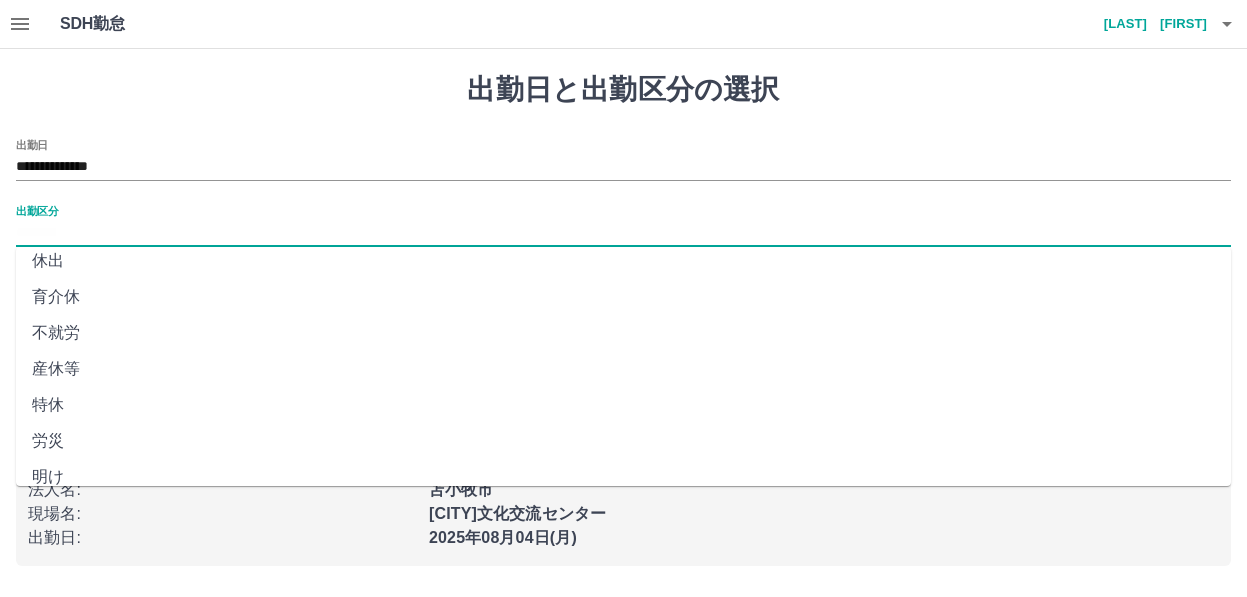 scroll, scrollTop: 400, scrollLeft: 0, axis: vertical 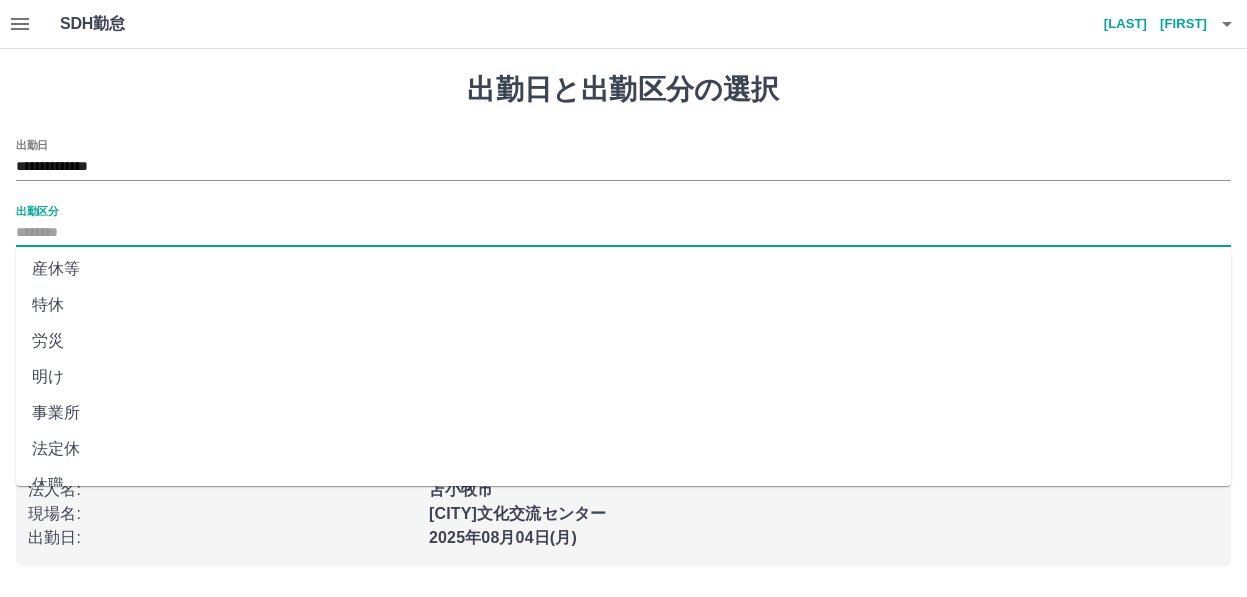 click on "法定休" at bounding box center [623, 449] 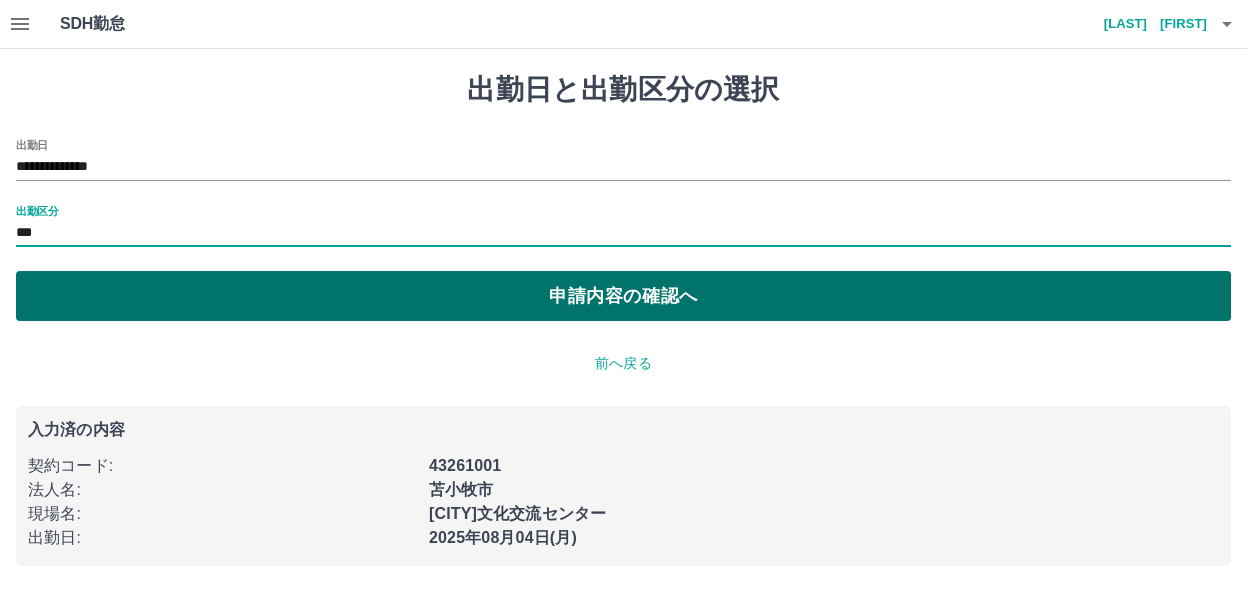 click on "申請内容の確認へ" at bounding box center [623, 296] 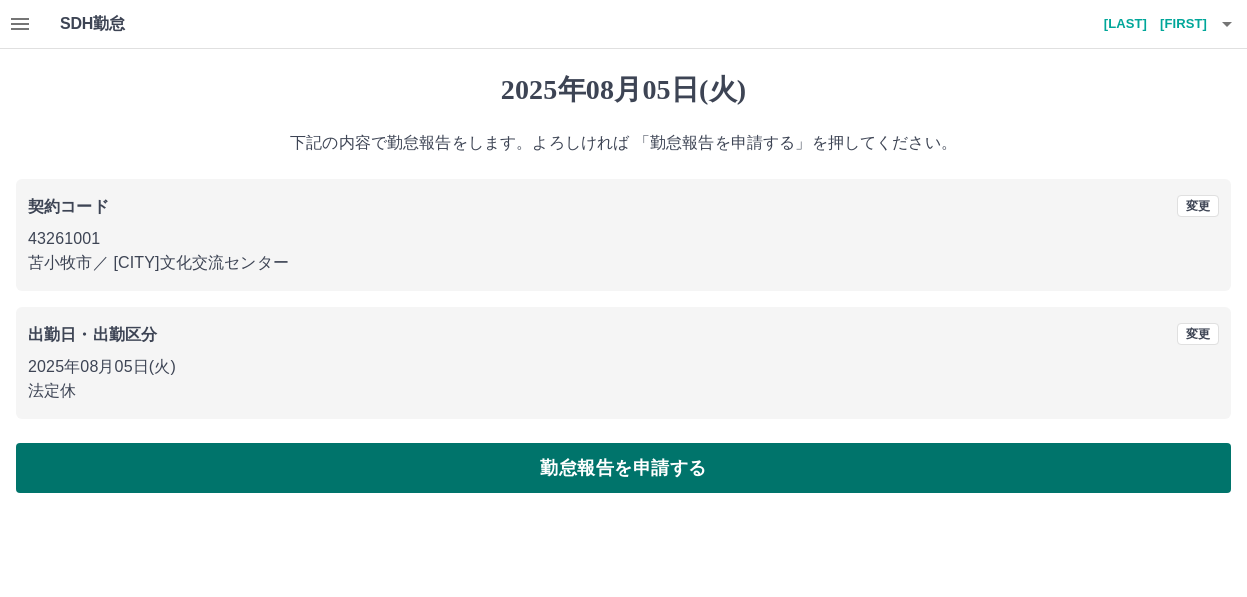 click on "勤怠報告を申請する" at bounding box center (623, 468) 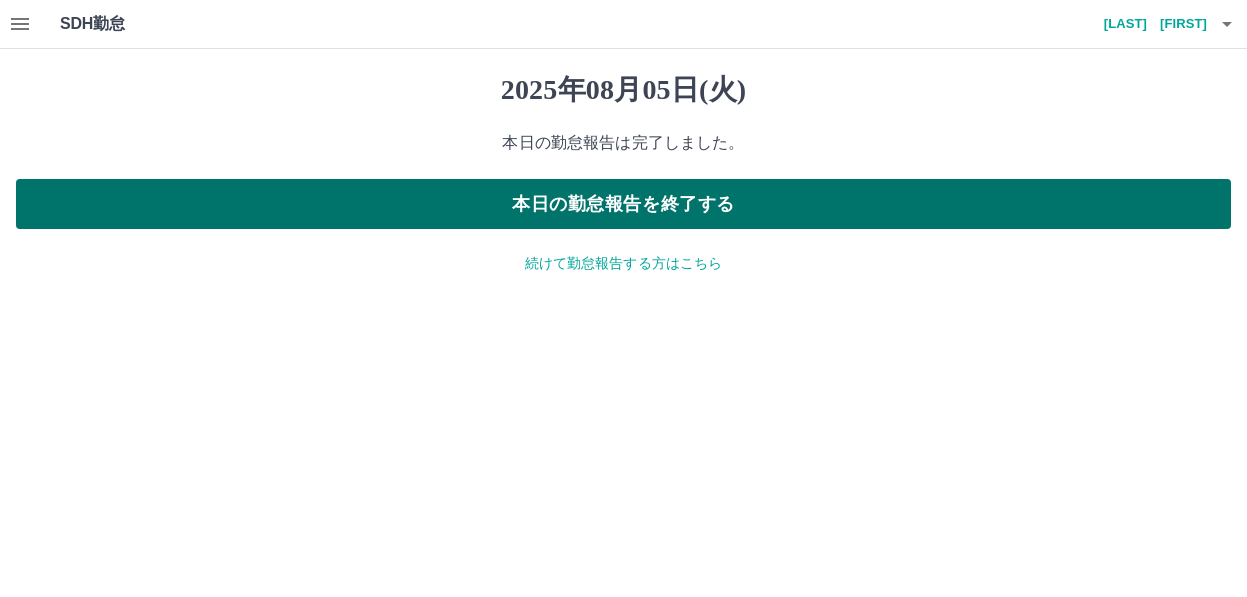 click on "本日の勤怠報告を終了する" at bounding box center (623, 204) 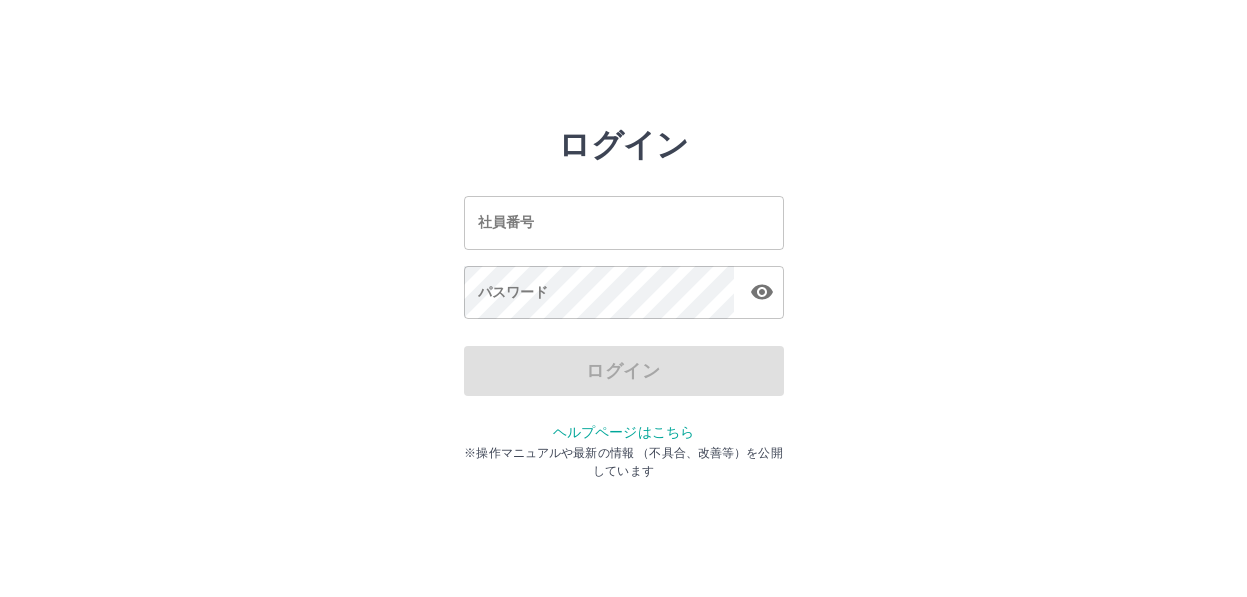 scroll, scrollTop: 0, scrollLeft: 0, axis: both 